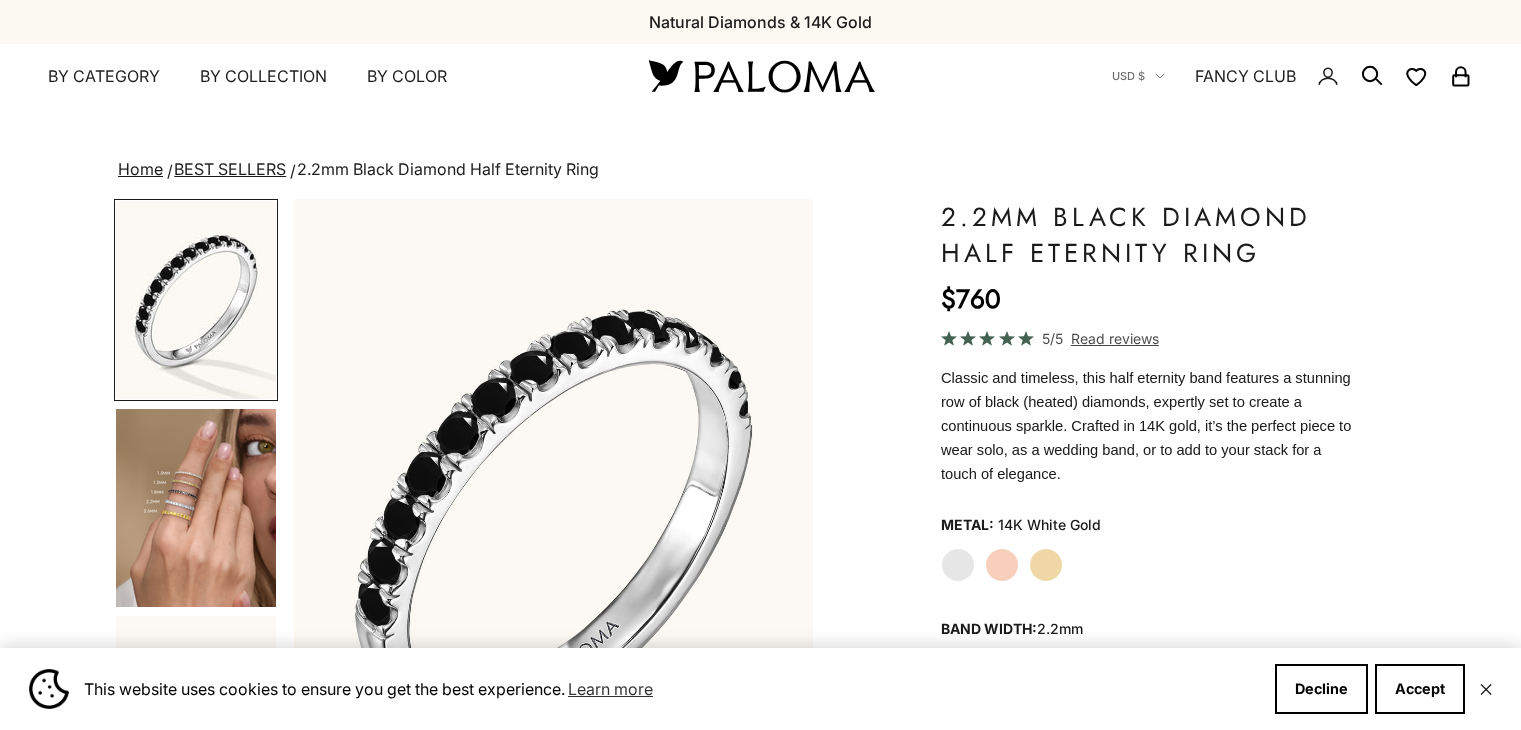 scroll, scrollTop: 0, scrollLeft: 0, axis: both 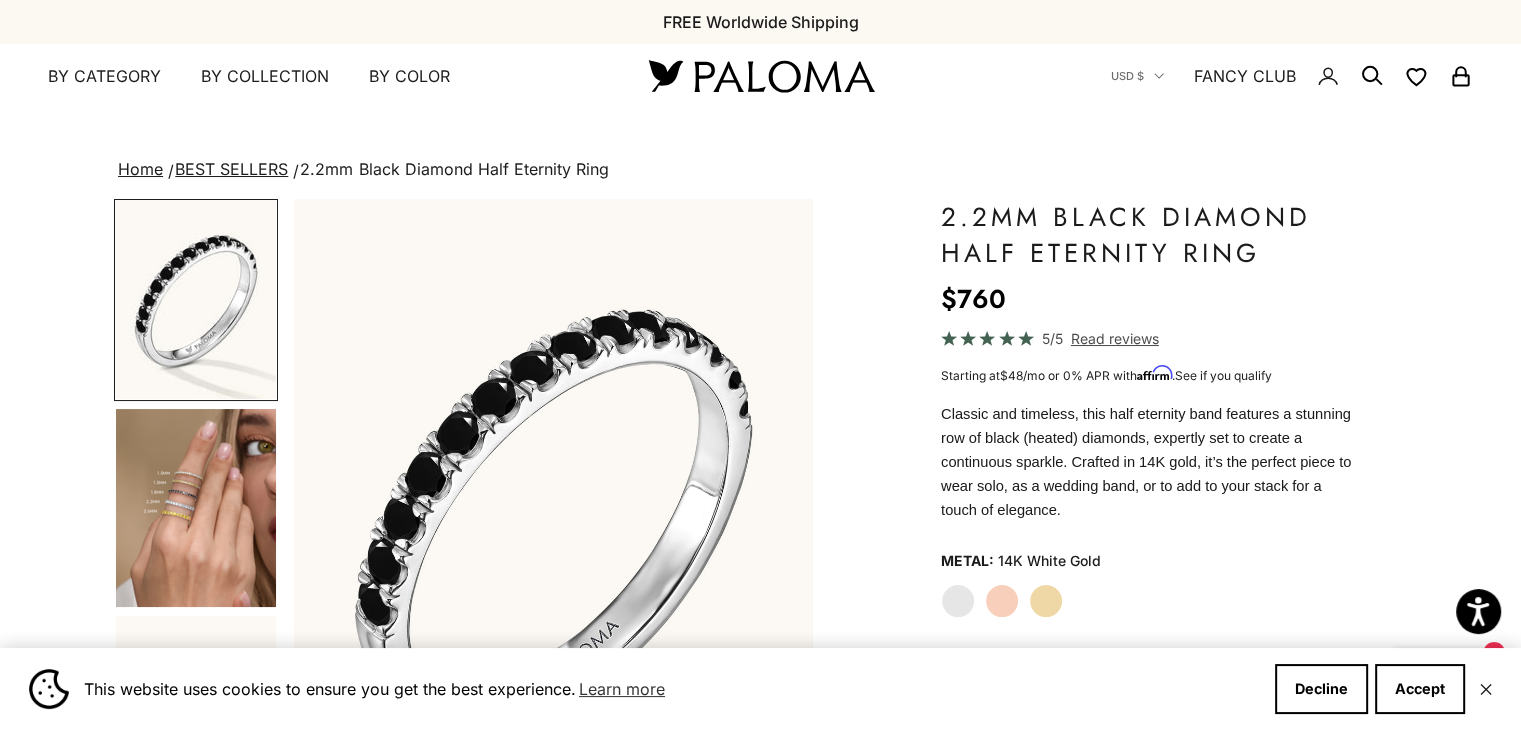 click on "Metal: 14K White Gold" 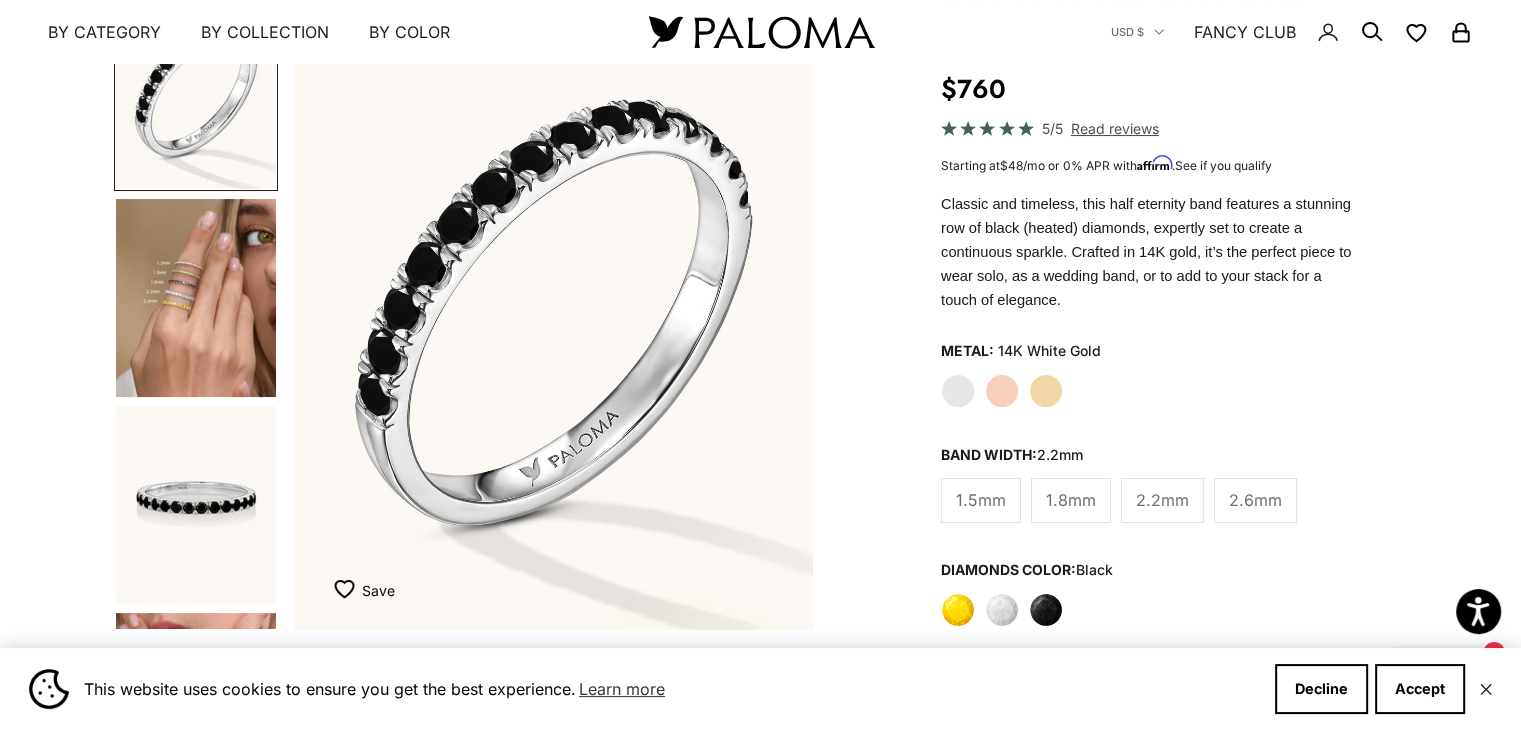 scroll, scrollTop: 211, scrollLeft: 0, axis: vertical 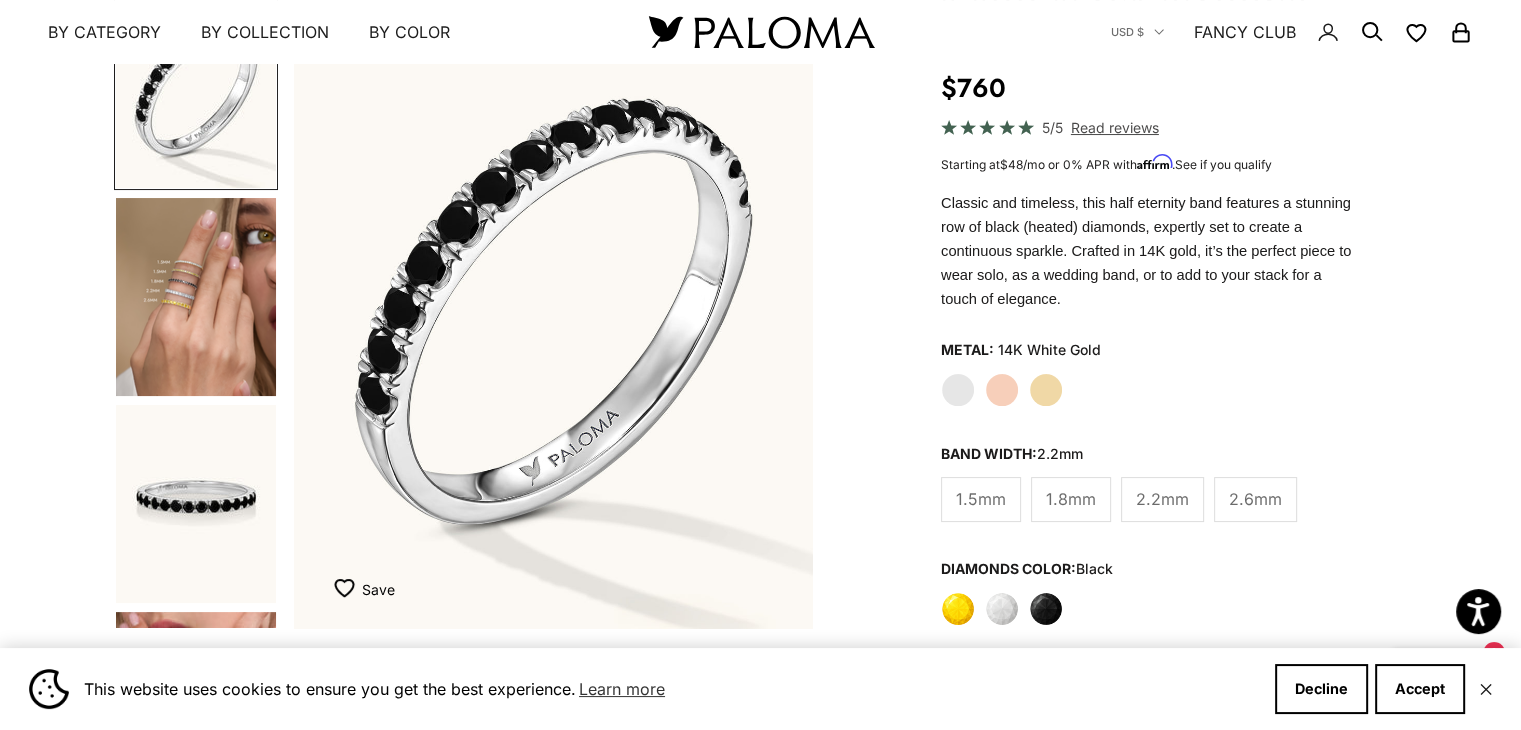 click on "White" 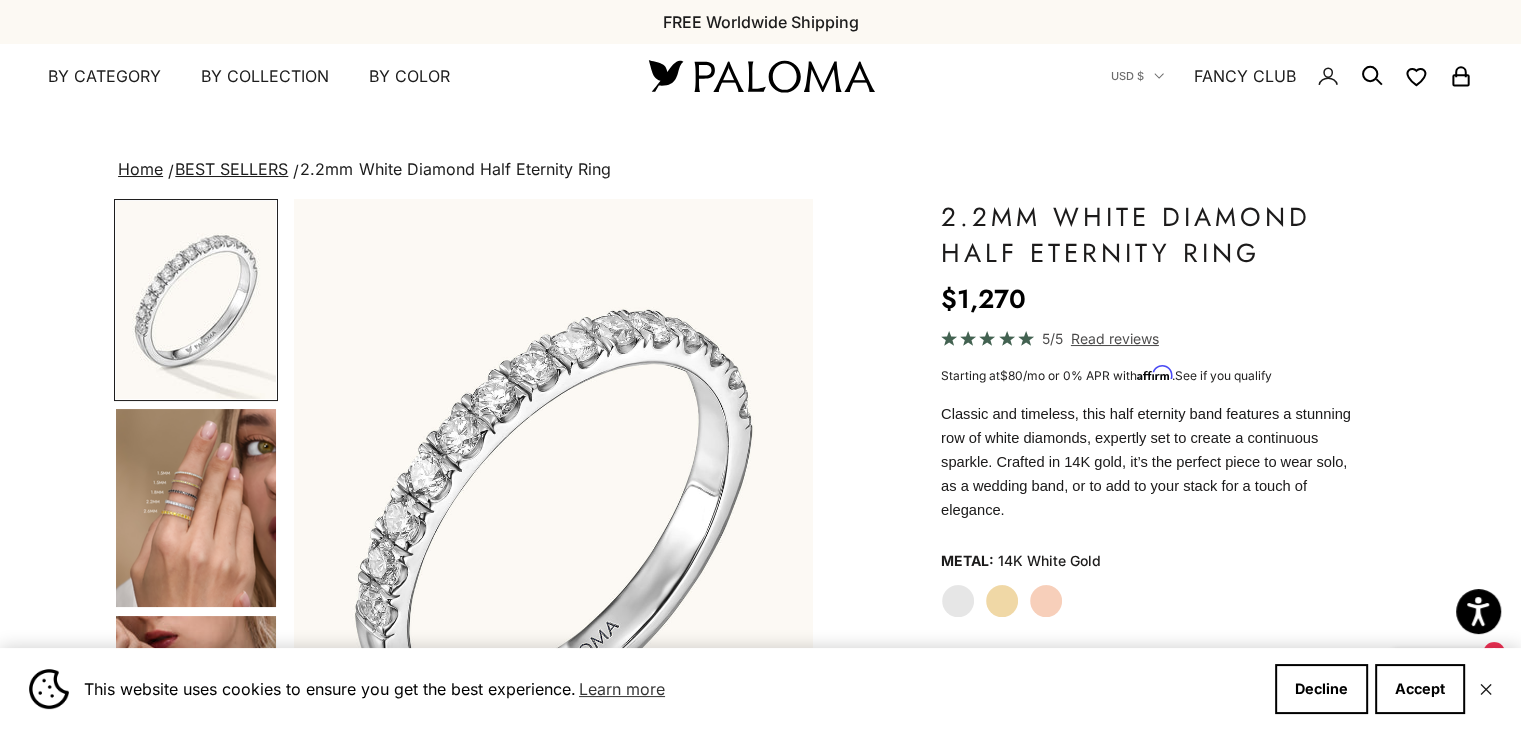 scroll, scrollTop: 228, scrollLeft: 0, axis: vertical 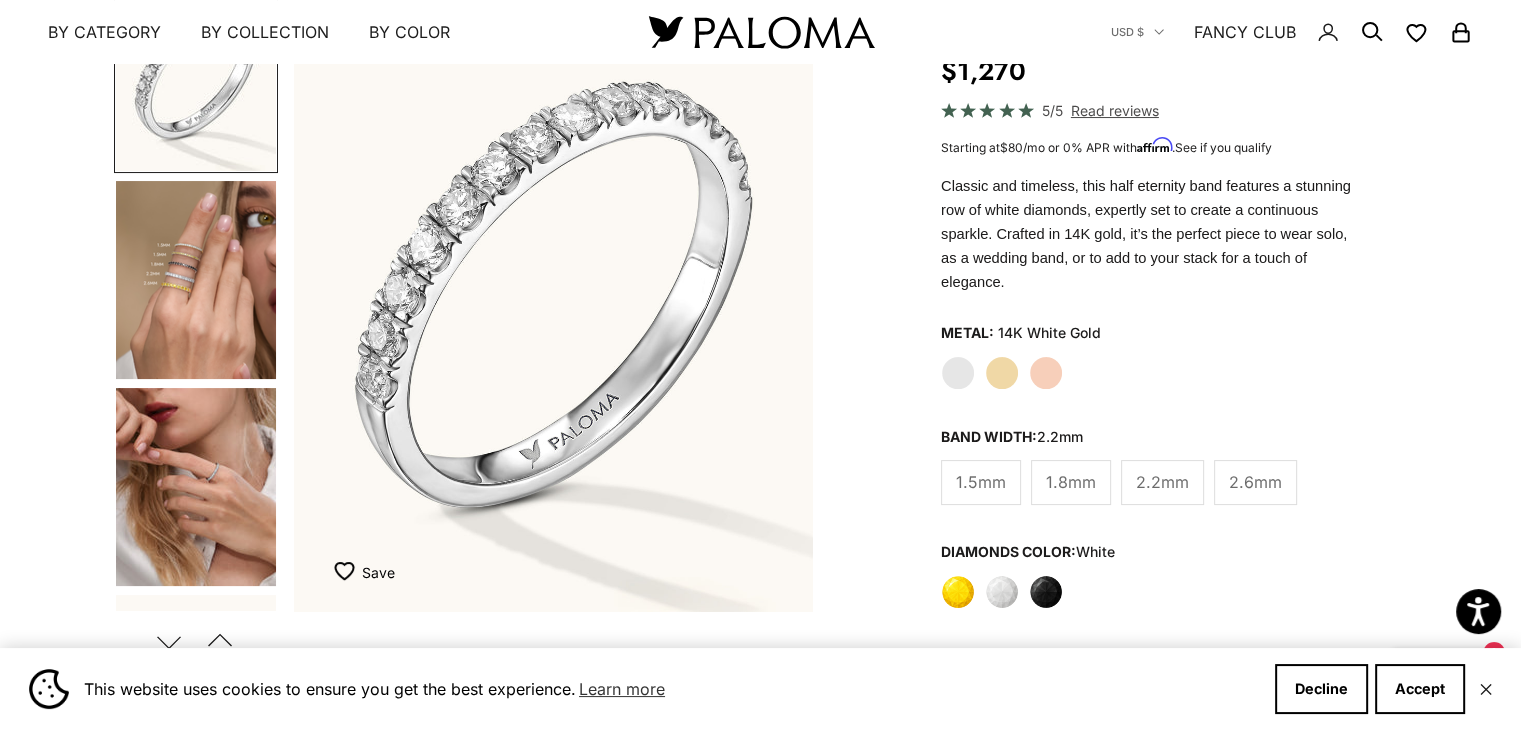 click on "Yellow" 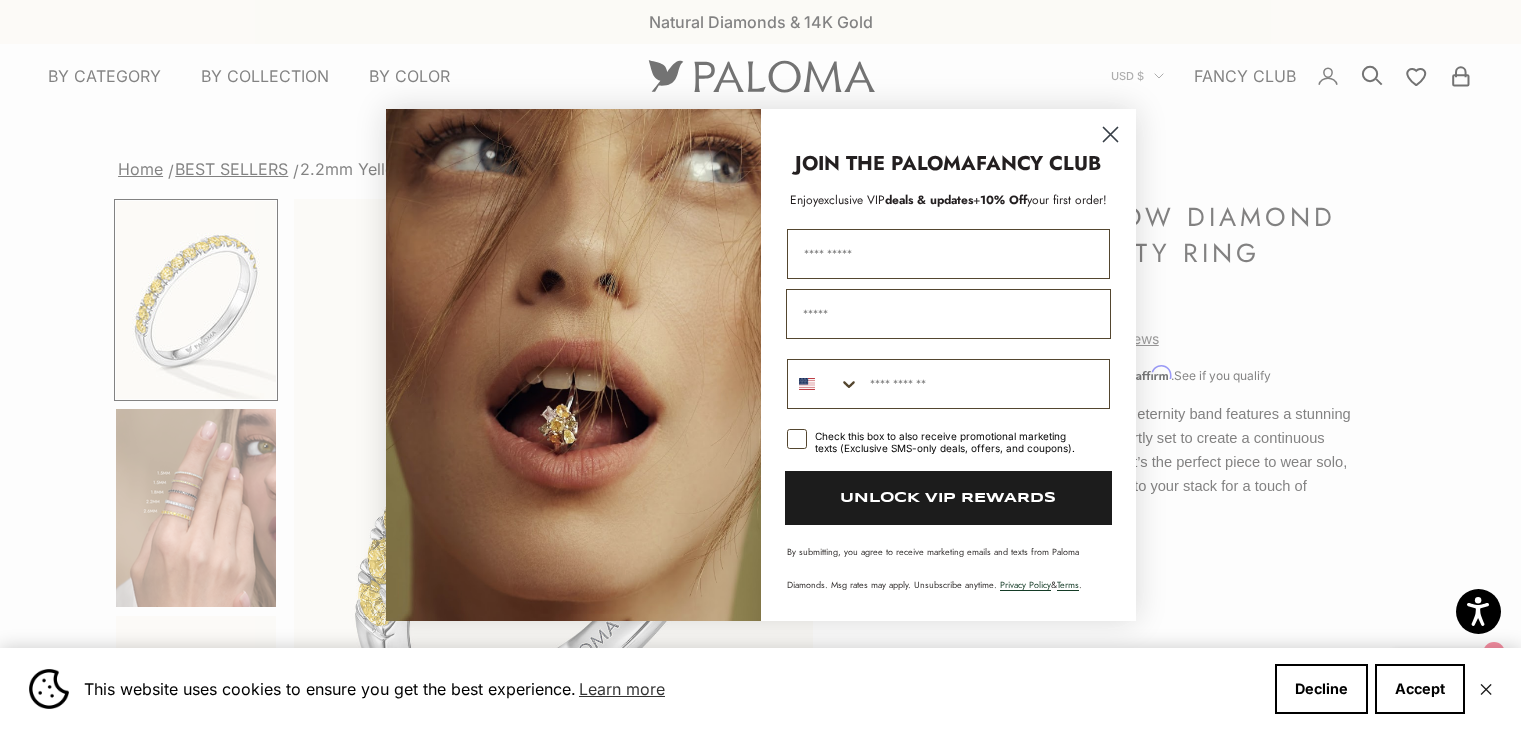 scroll, scrollTop: 0, scrollLeft: 0, axis: both 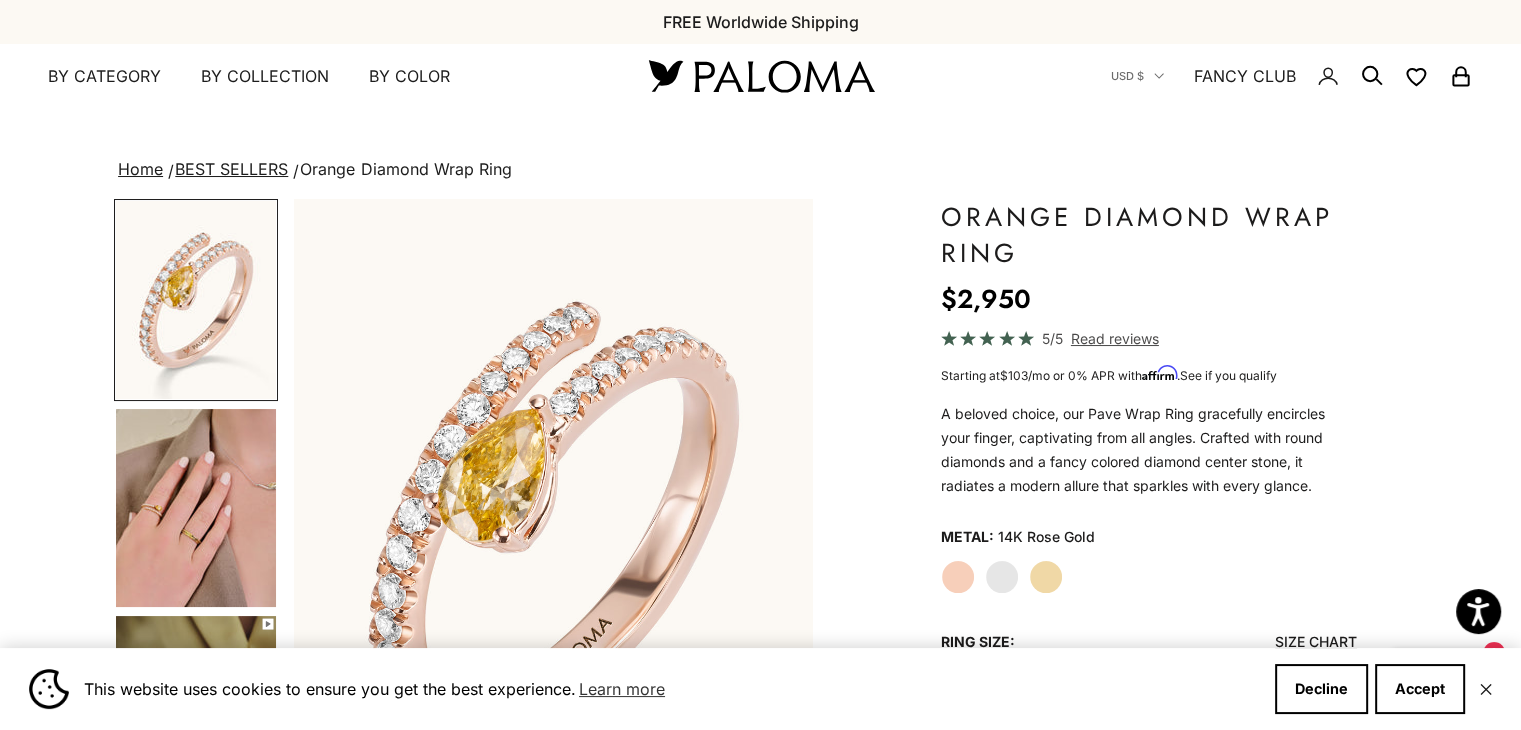 click at bounding box center (196, 508) 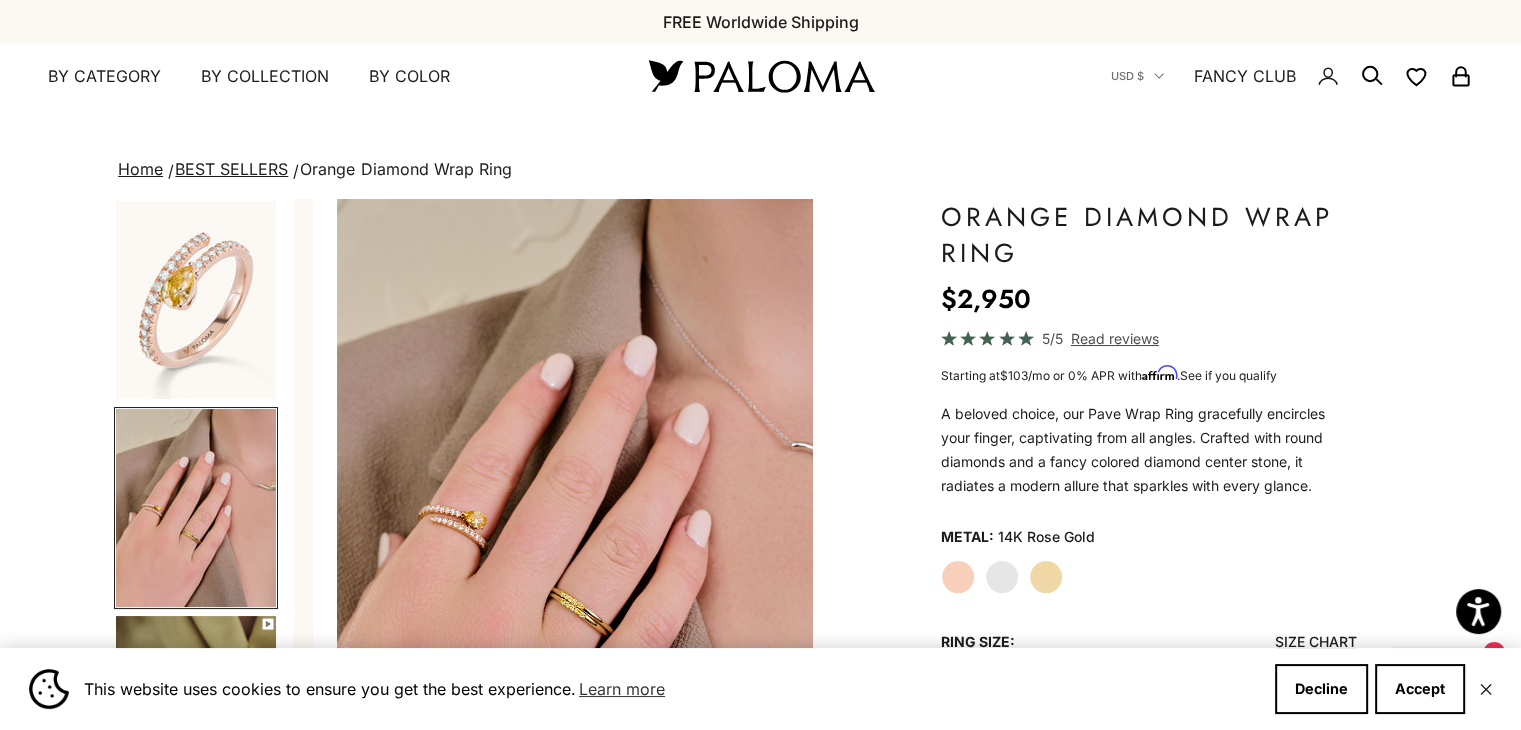 scroll, scrollTop: 0, scrollLeft: 543, axis: horizontal 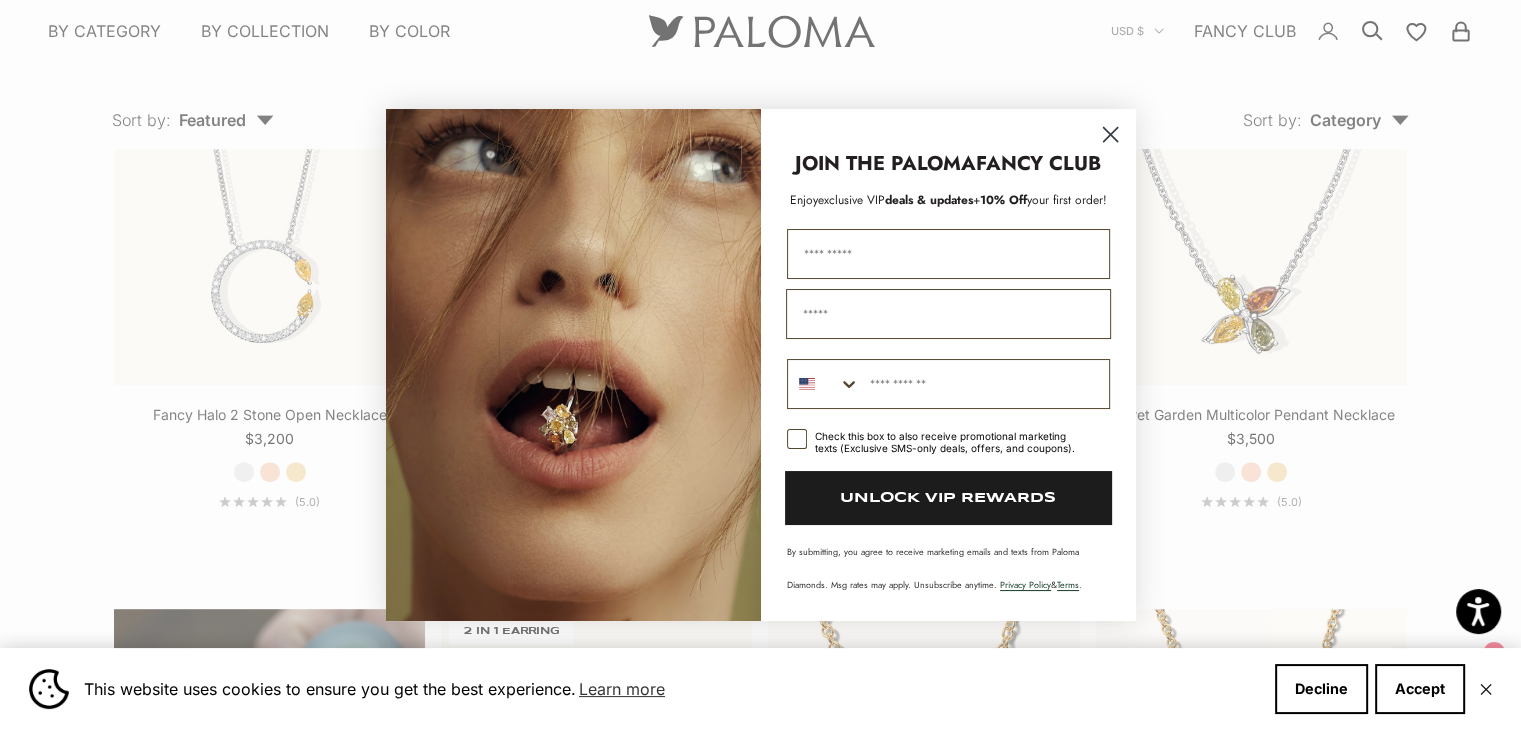 click 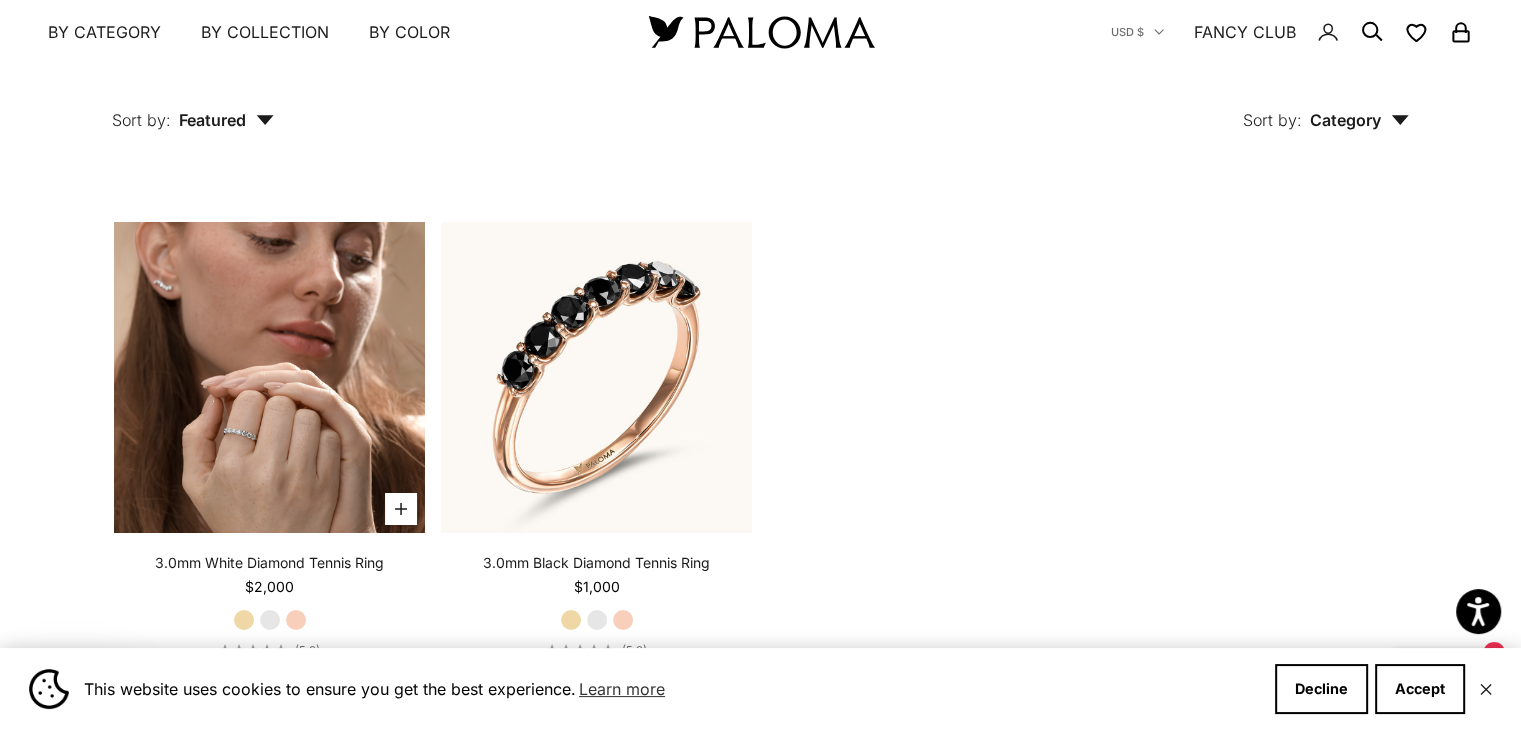 scroll, scrollTop: 7148, scrollLeft: 0, axis: vertical 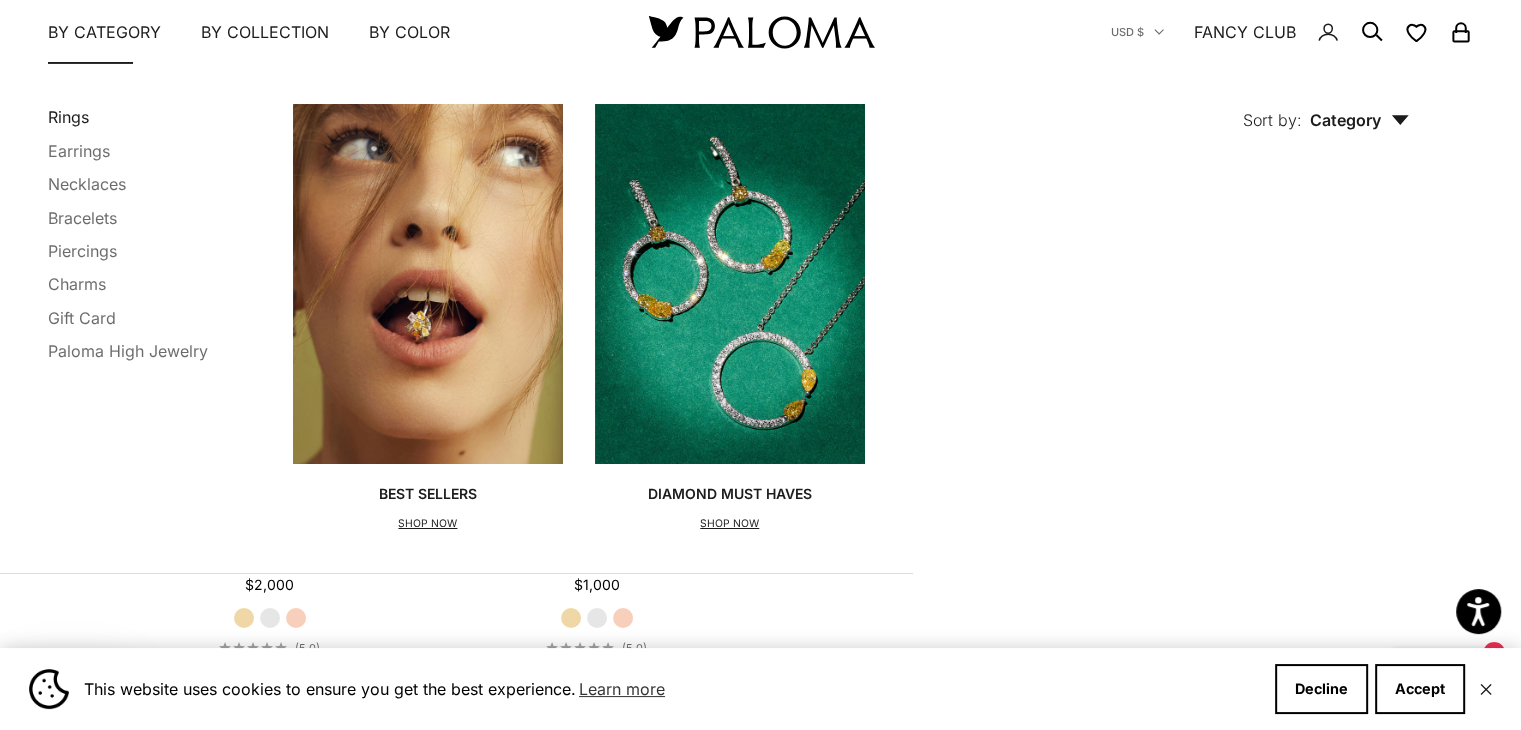 click on "Rings" at bounding box center [68, 117] 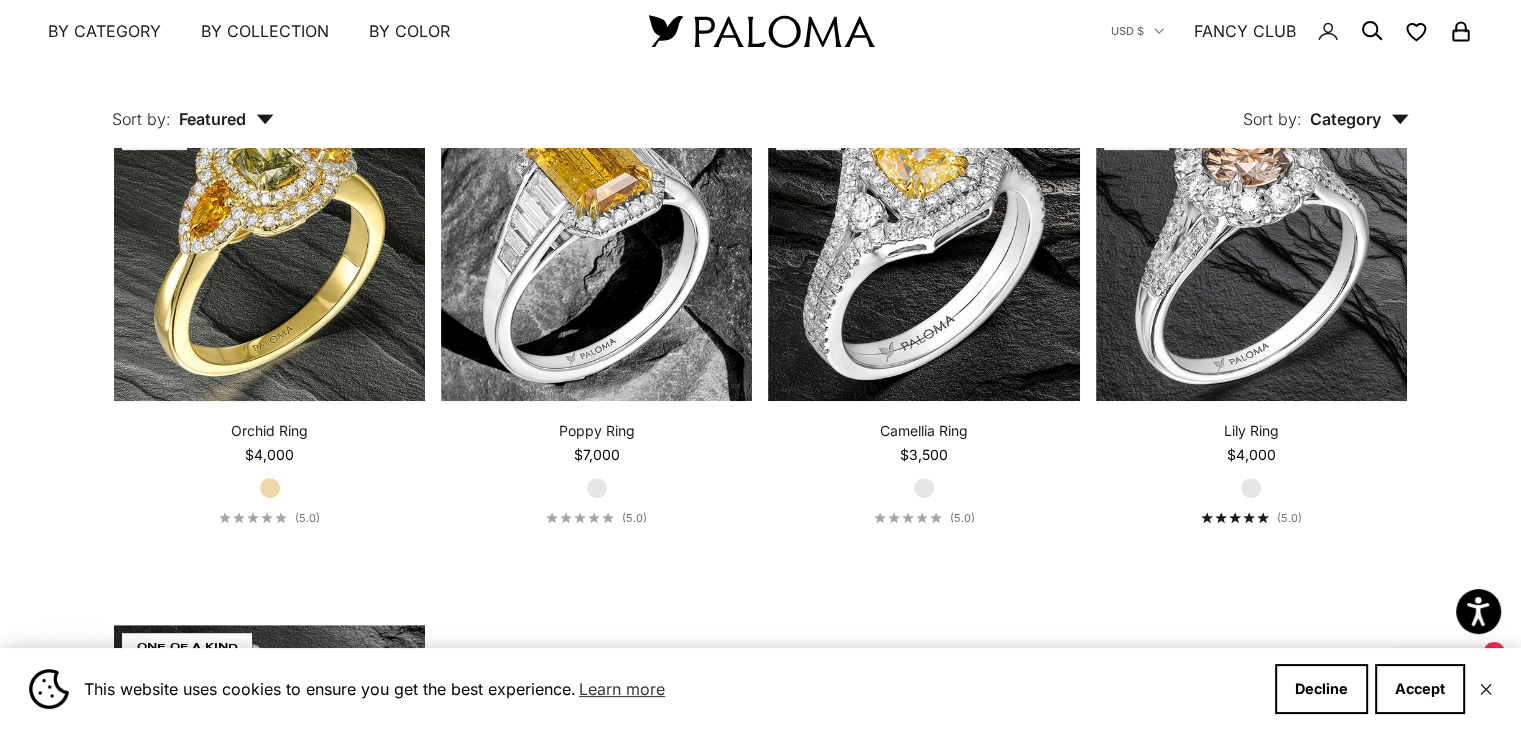 scroll, scrollTop: 8544, scrollLeft: 0, axis: vertical 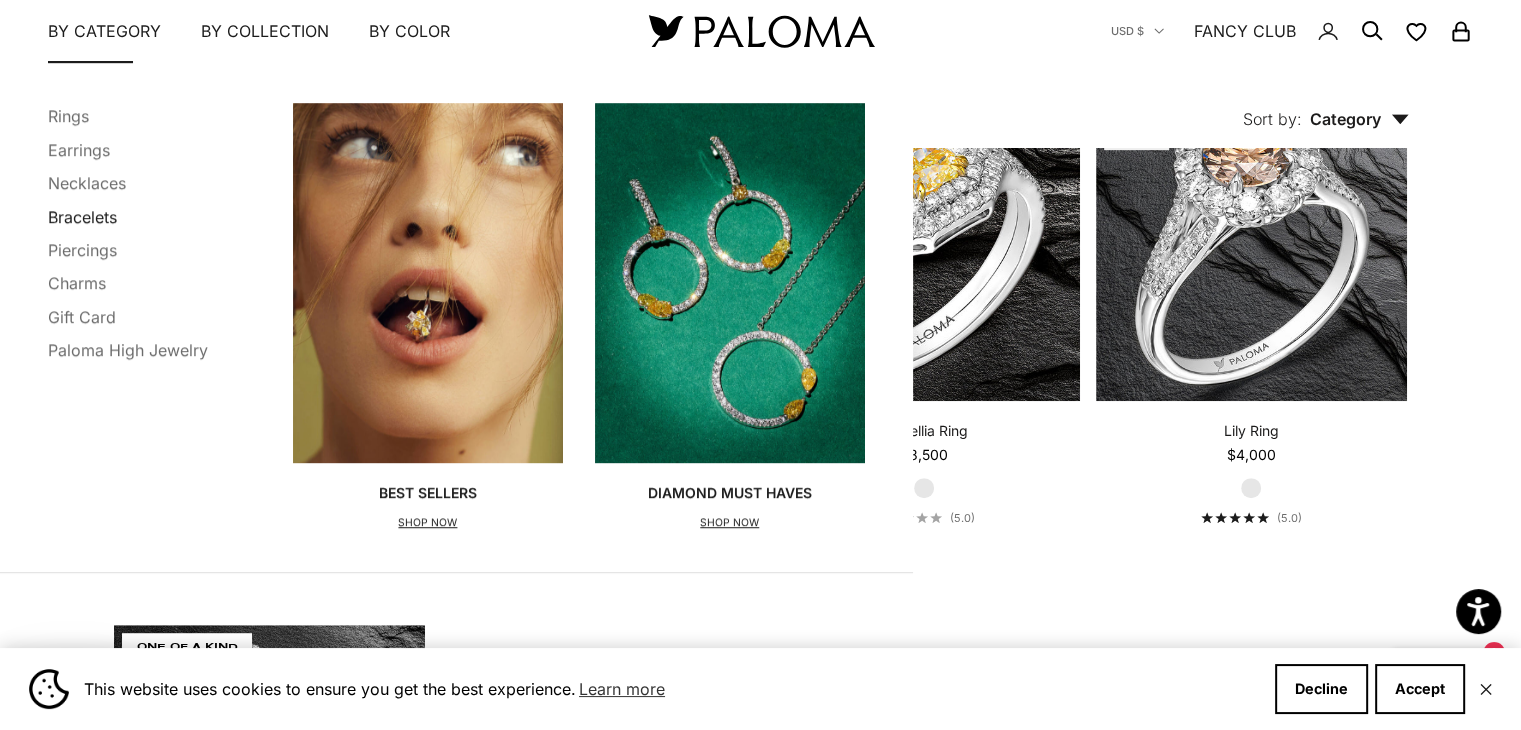 click on "Bracelets" at bounding box center (82, 217) 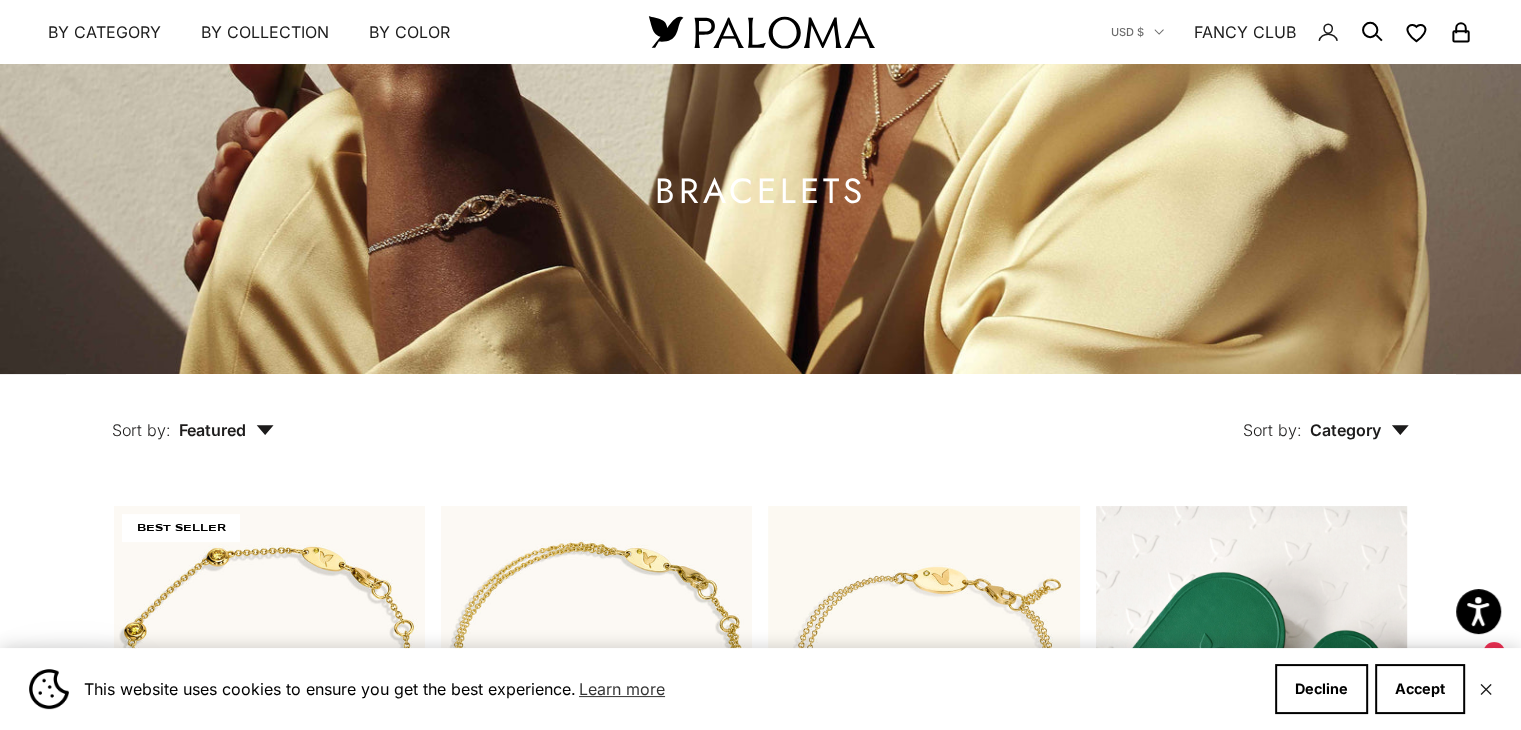 scroll, scrollTop: 460, scrollLeft: 0, axis: vertical 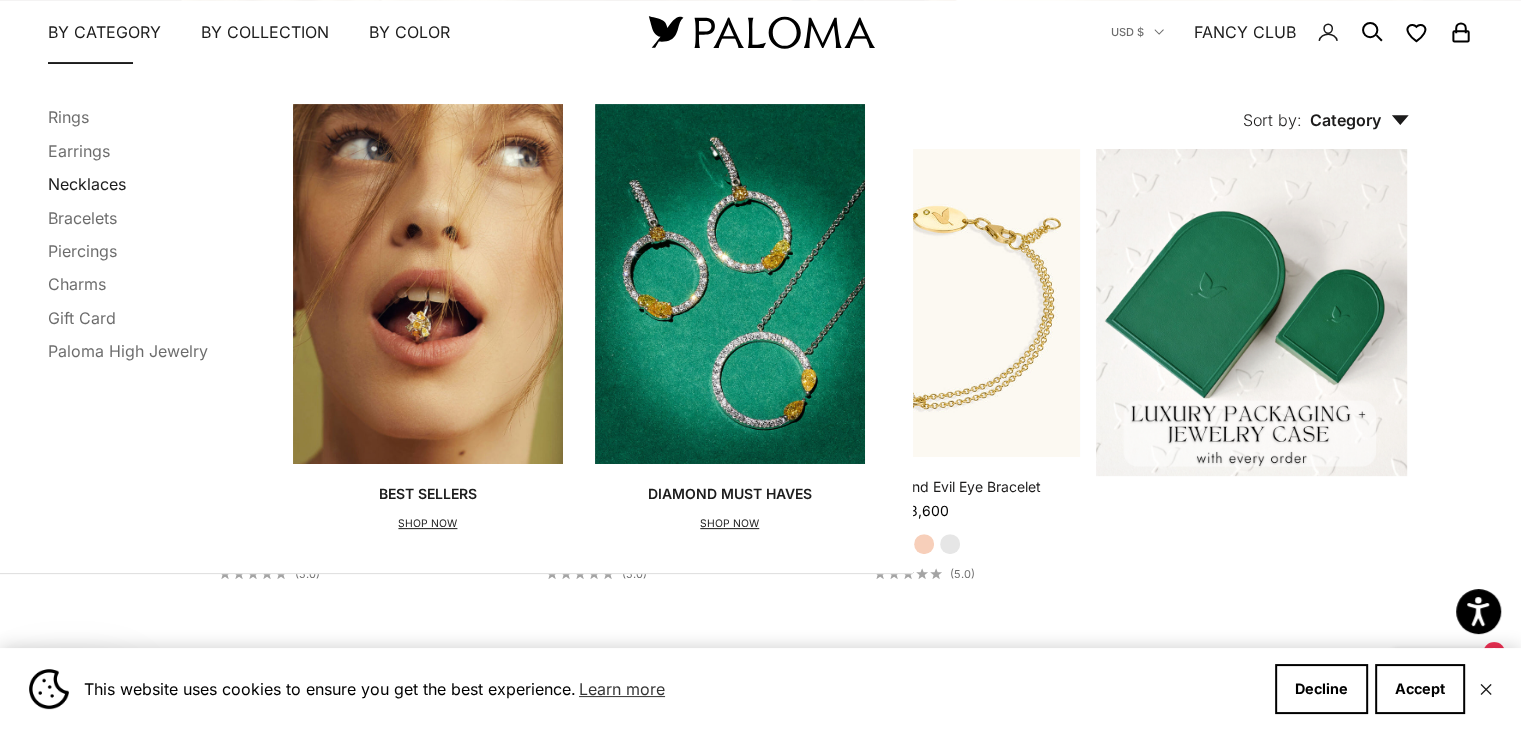 click on "Necklaces" at bounding box center [87, 184] 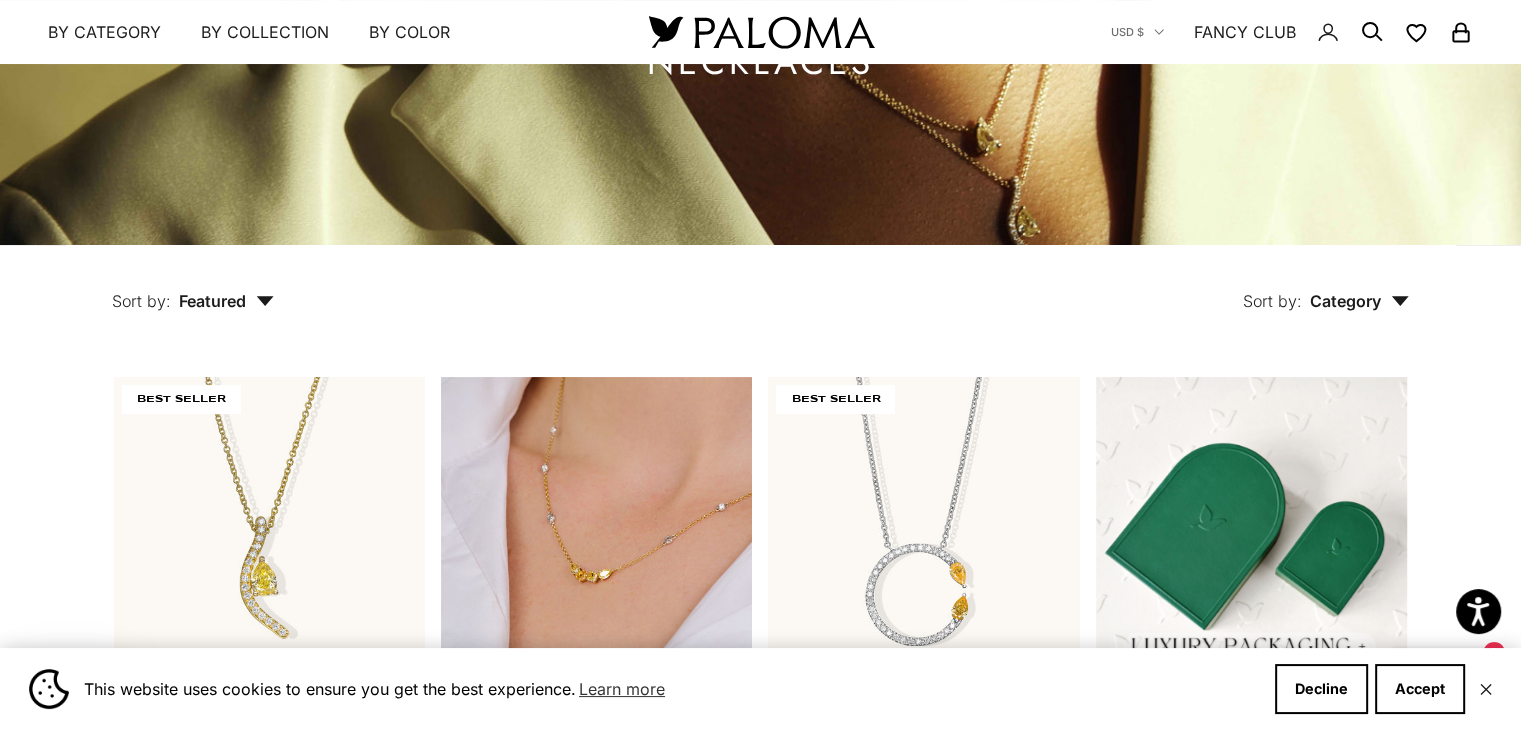 scroll, scrollTop: 0, scrollLeft: 0, axis: both 